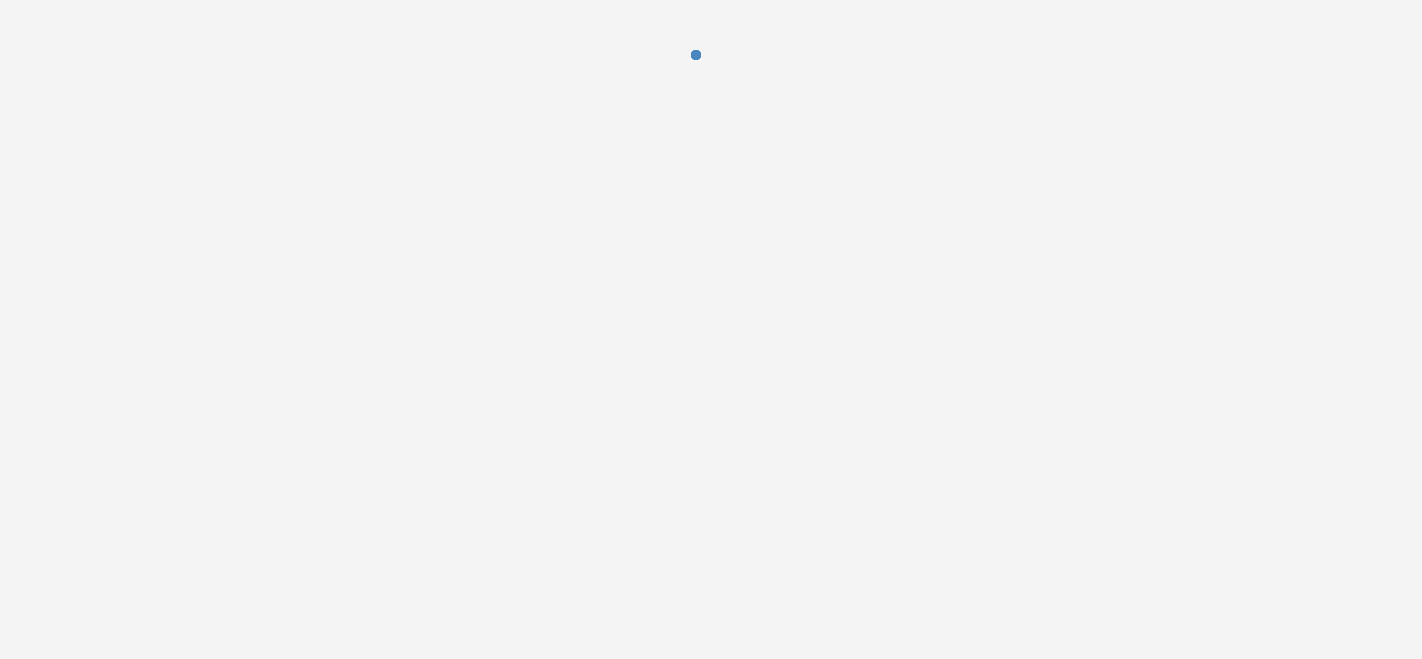 scroll, scrollTop: 0, scrollLeft: 0, axis: both 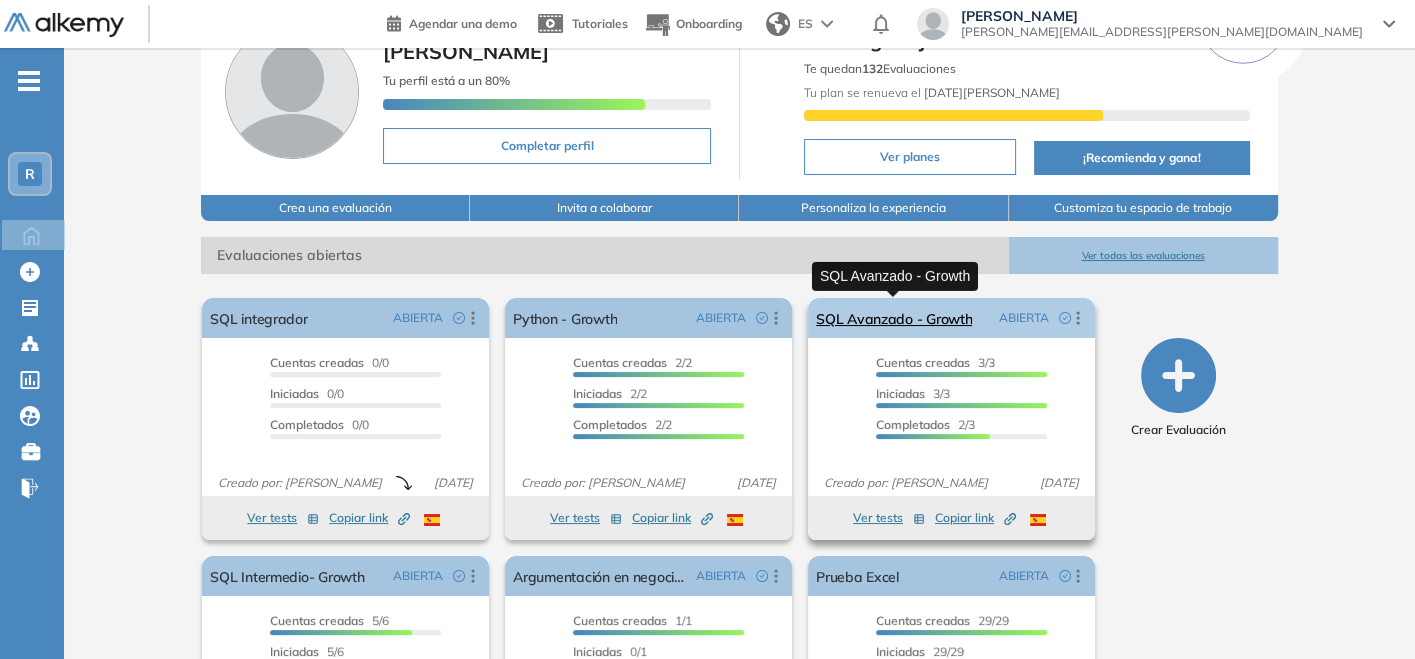 click on "SQL Avanzado - Growth" at bounding box center (894, 318) 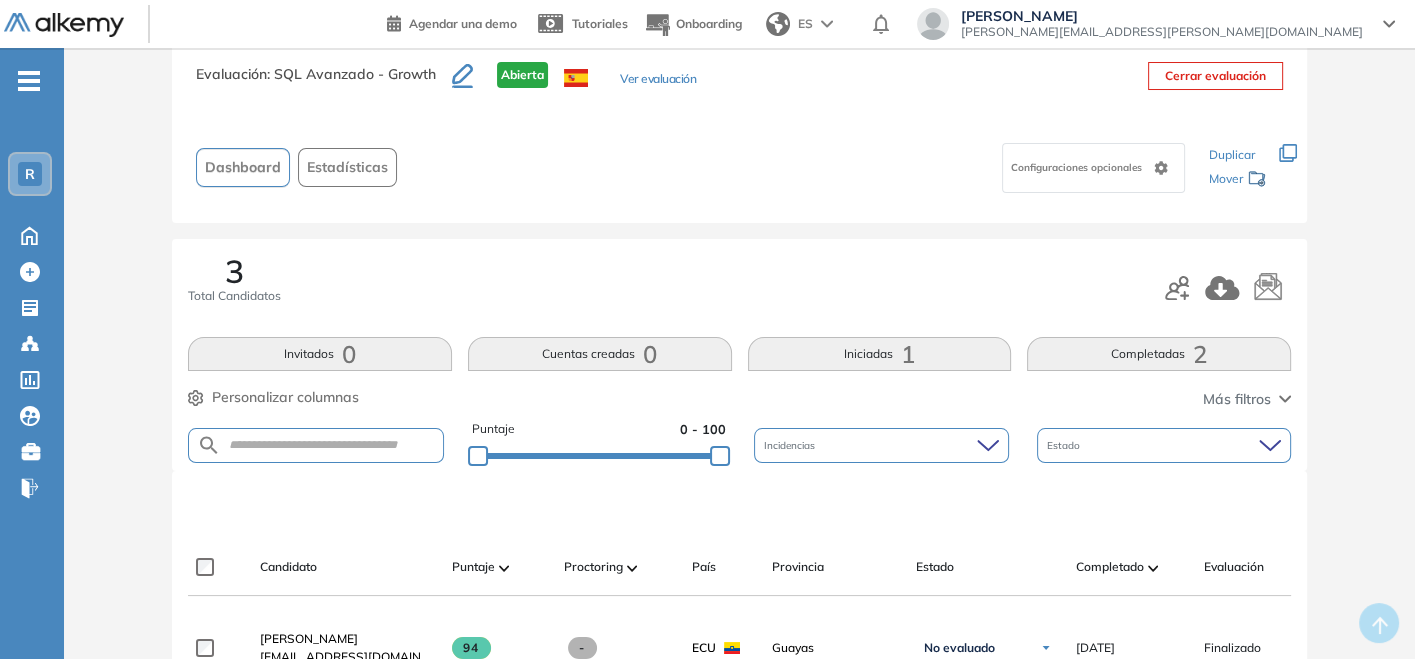 scroll, scrollTop: 0, scrollLeft: 0, axis: both 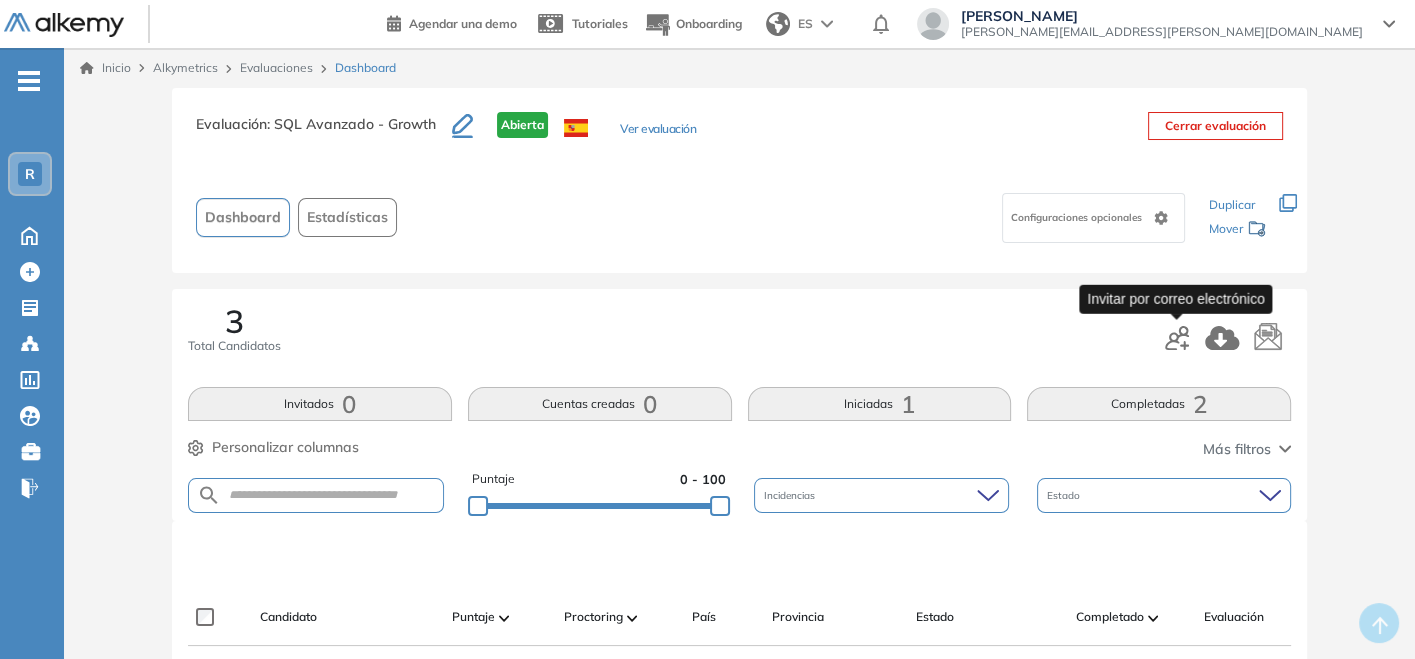 click 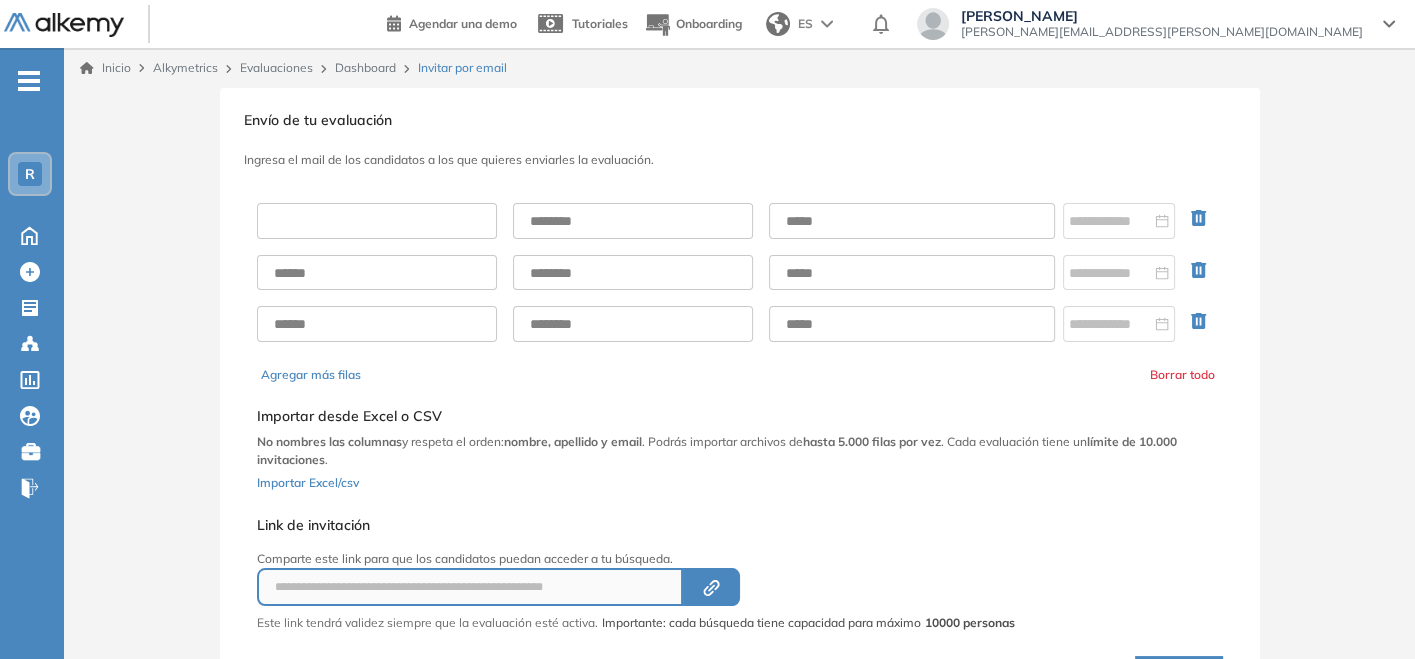 click at bounding box center (377, 221) 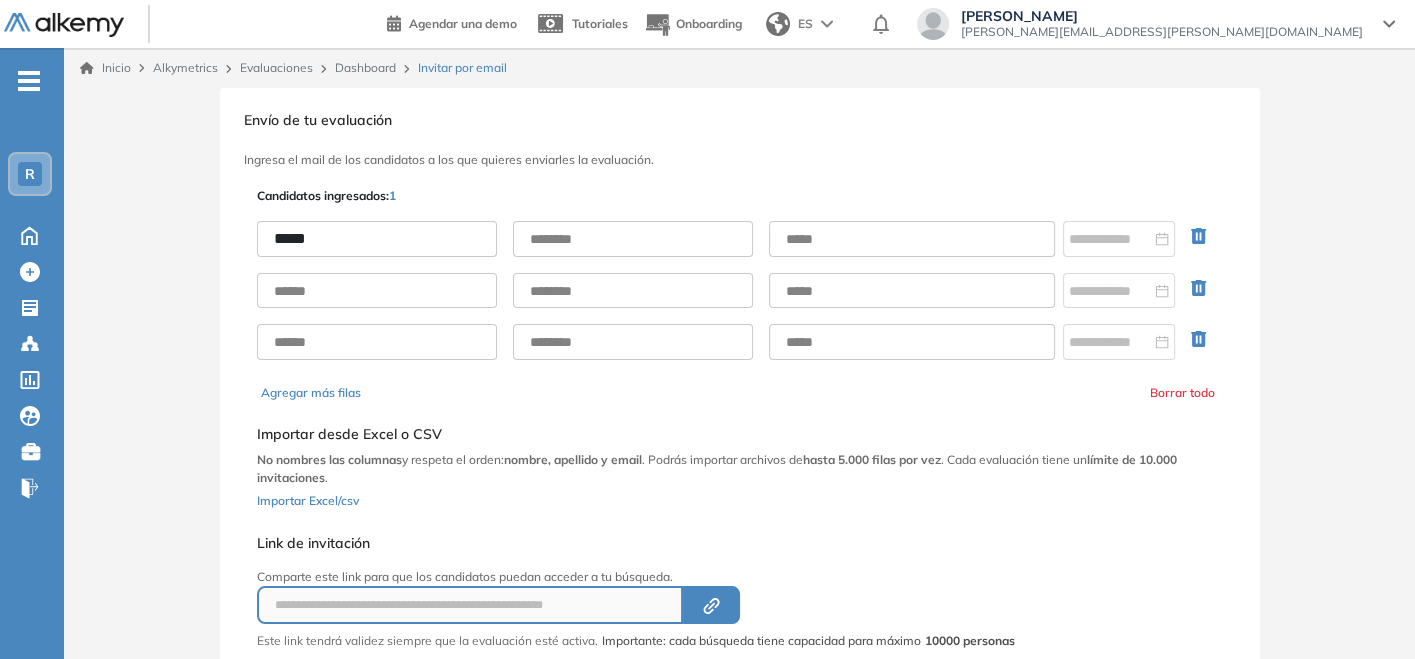 type on "*****" 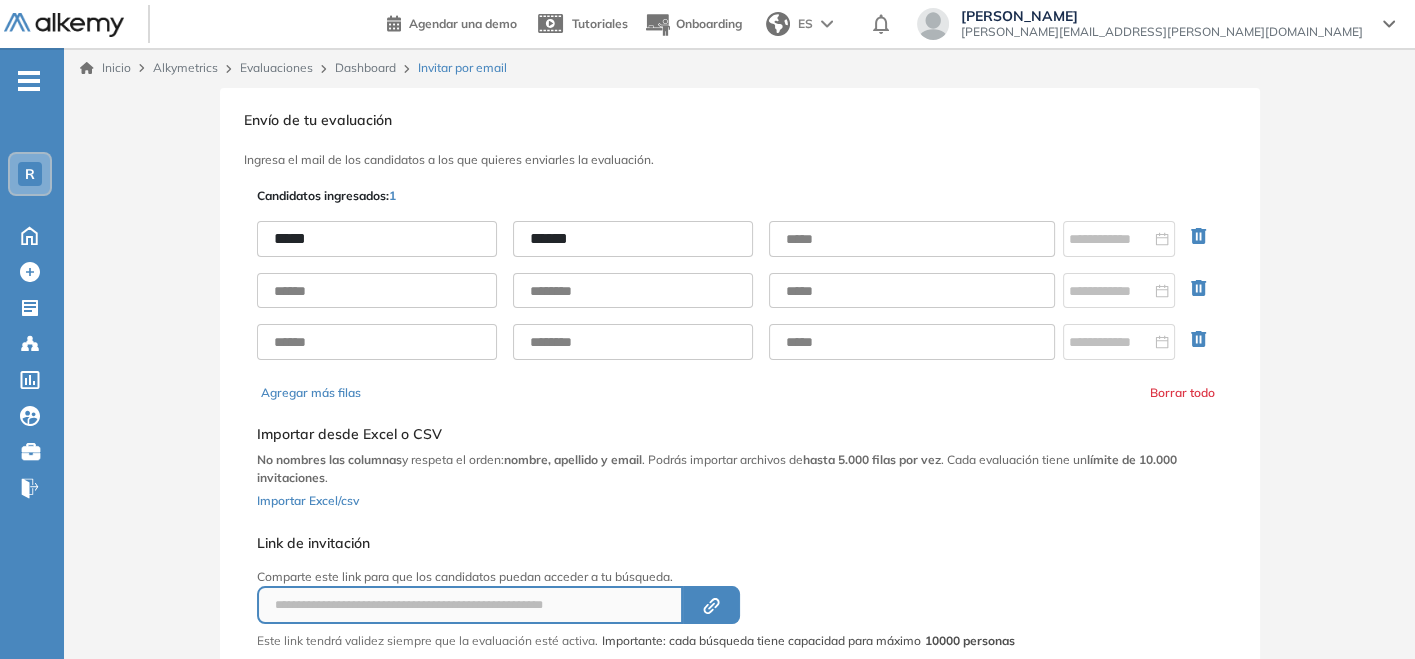 type on "*****" 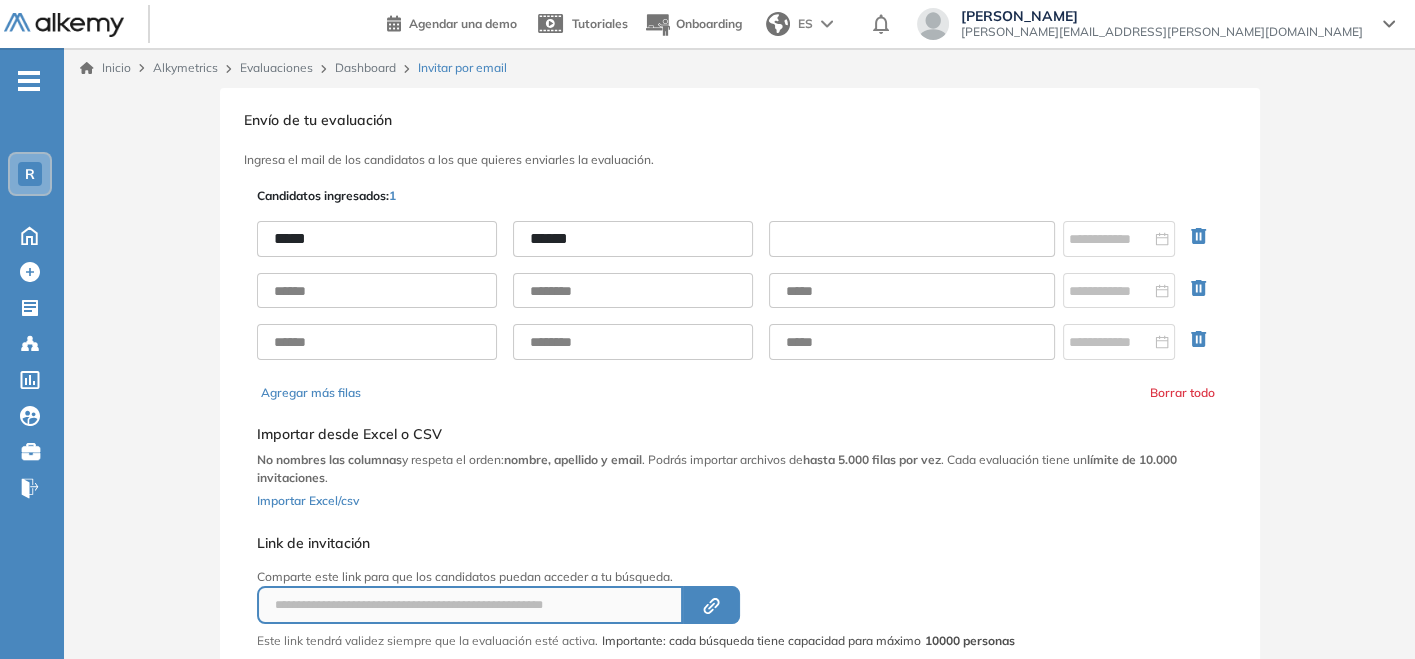 click at bounding box center (912, 239) 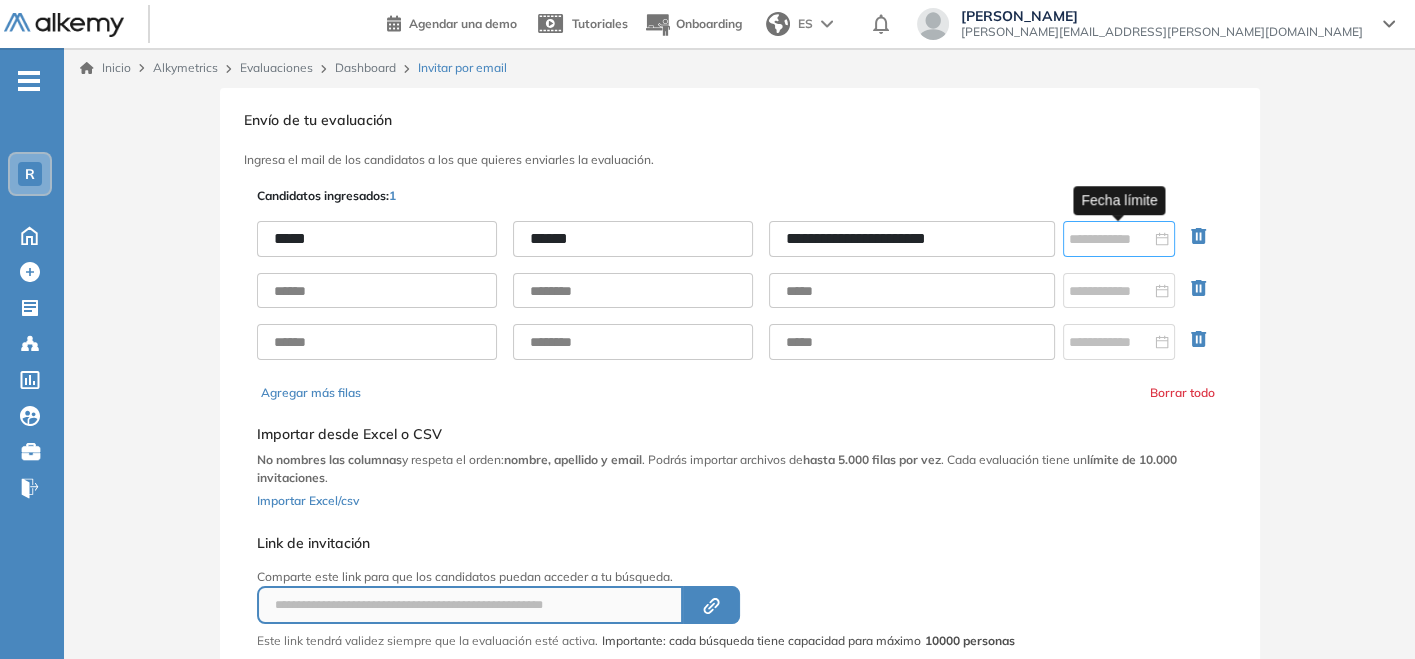 type on "**********" 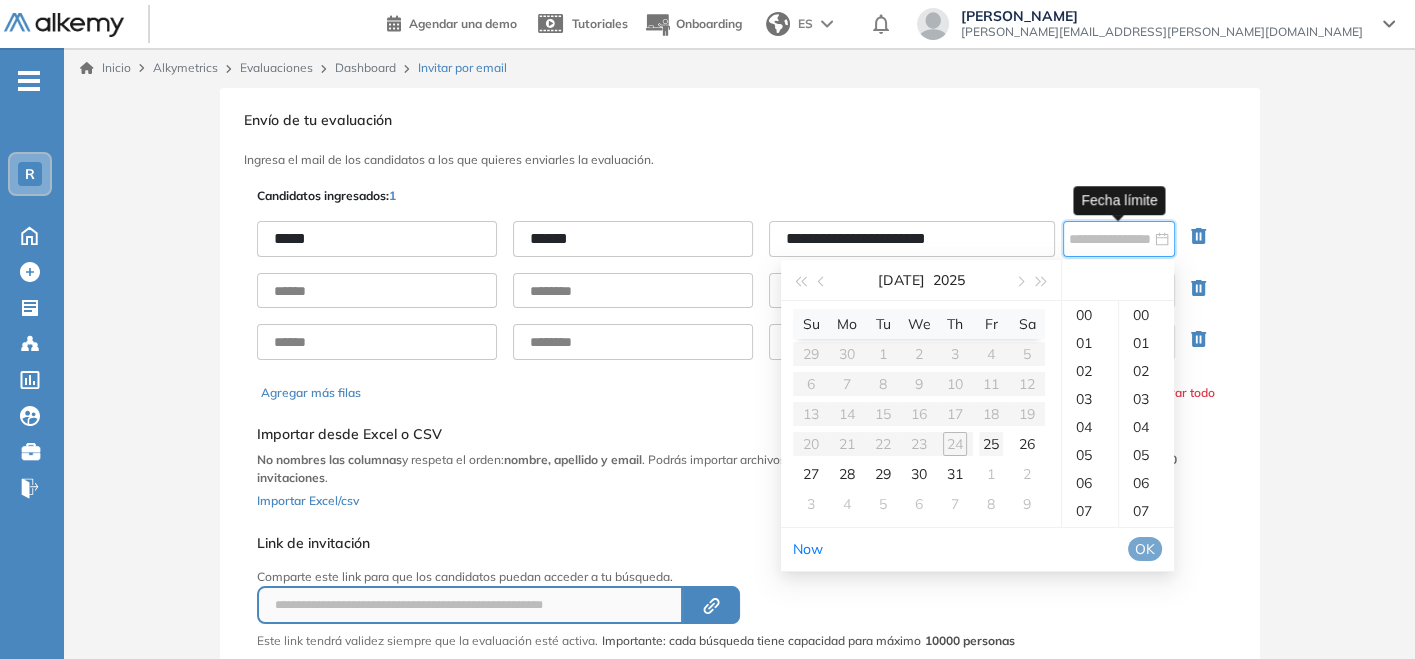 click on "25" at bounding box center (991, 444) 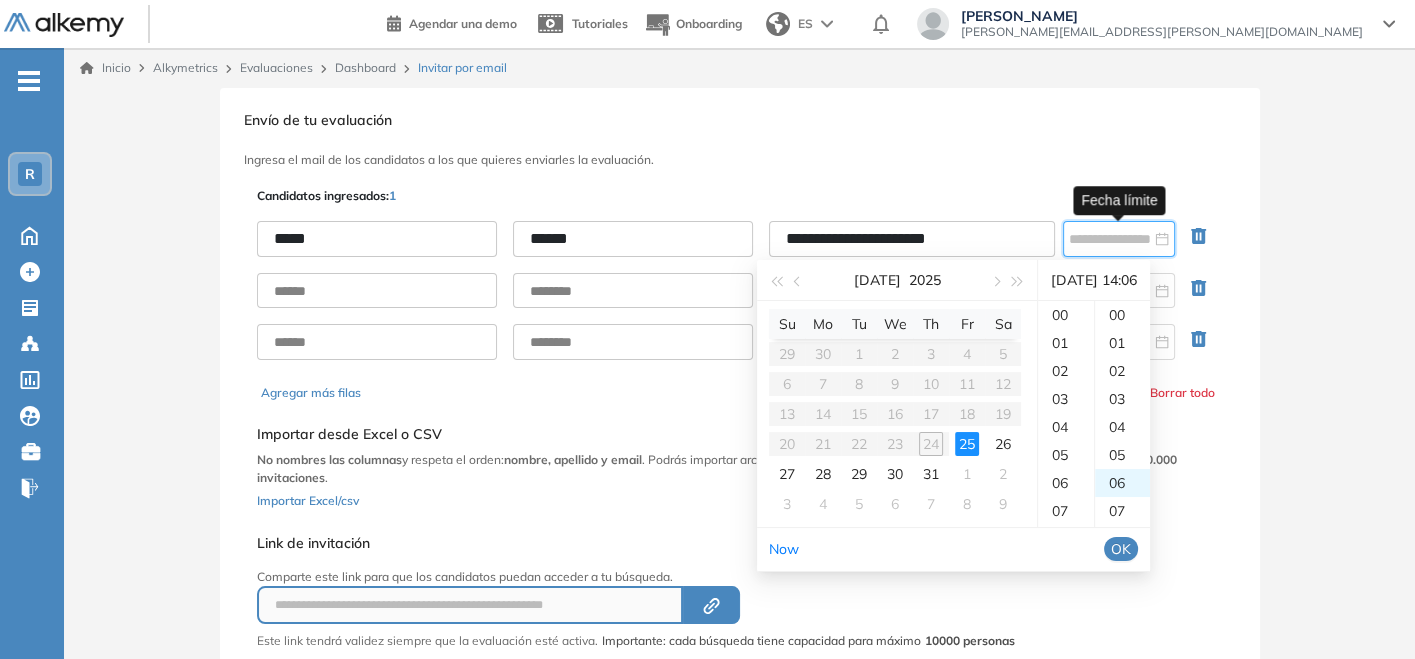 scroll, scrollTop: 391, scrollLeft: 0, axis: vertical 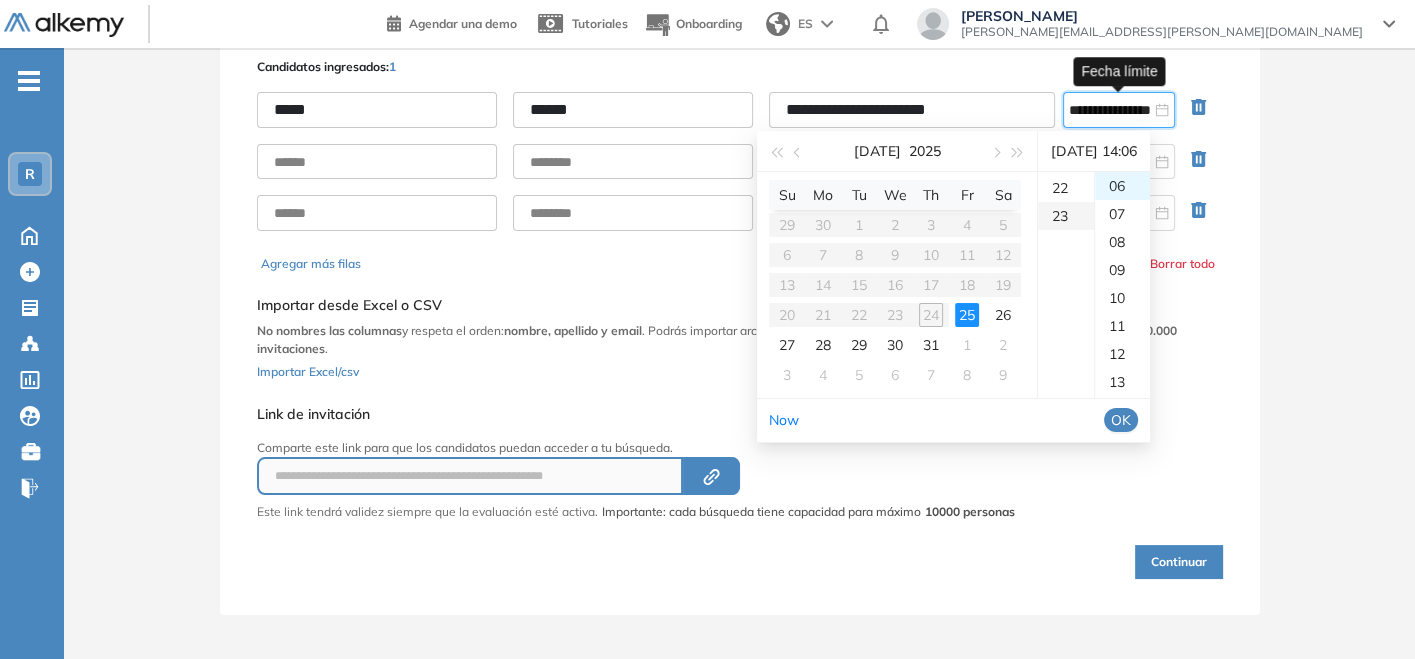 click on "23" at bounding box center (1066, 216) 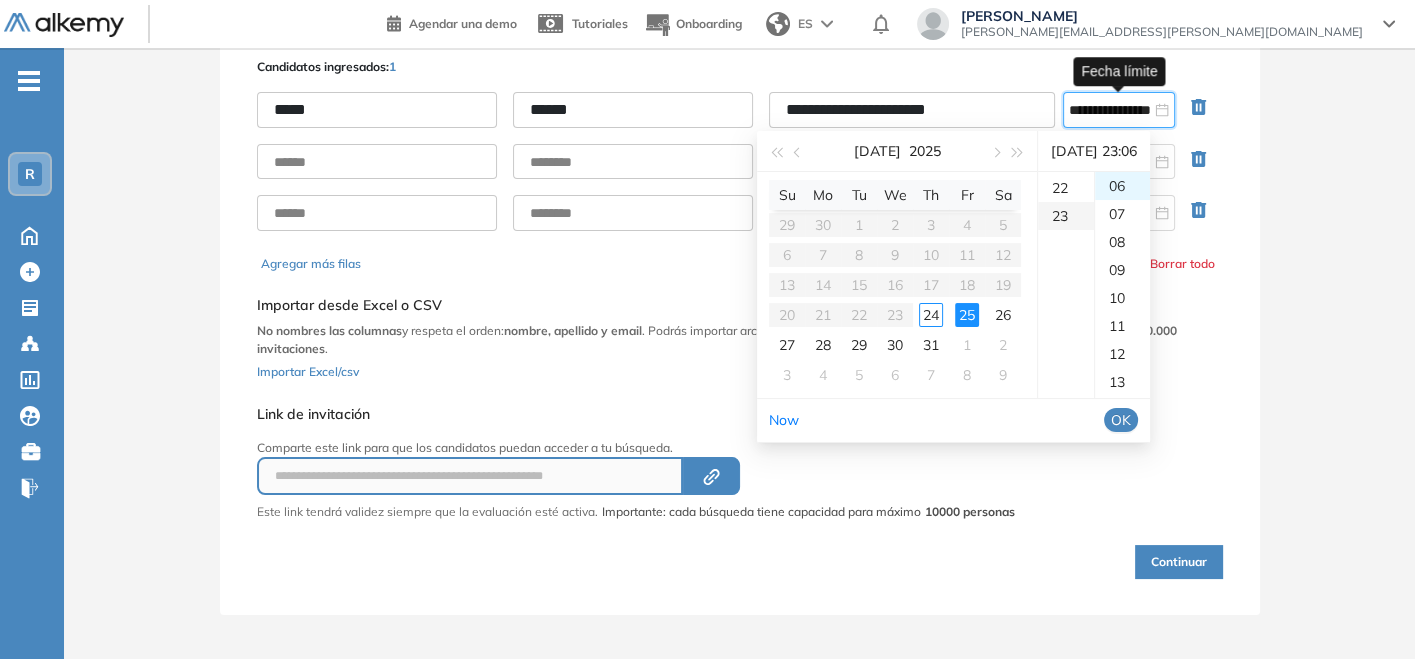 type on "**********" 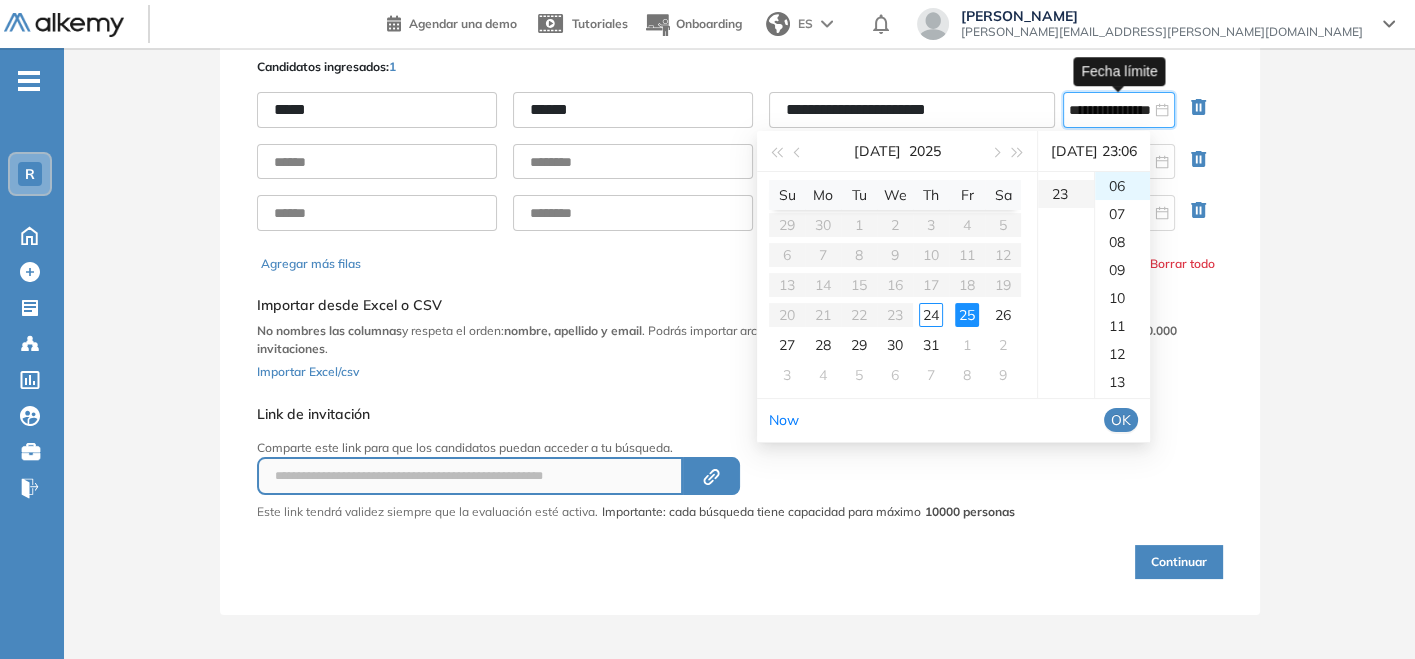 scroll, scrollTop: 643, scrollLeft: 0, axis: vertical 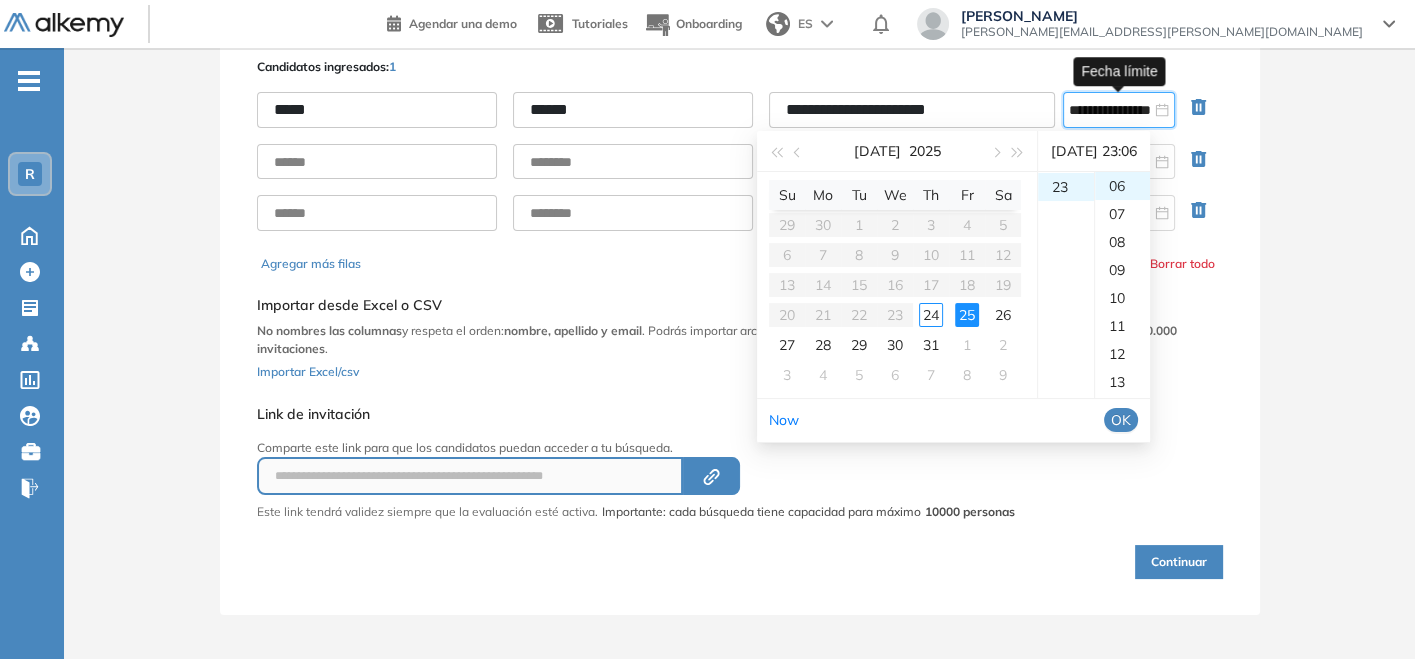 click on "OK" at bounding box center (1121, 420) 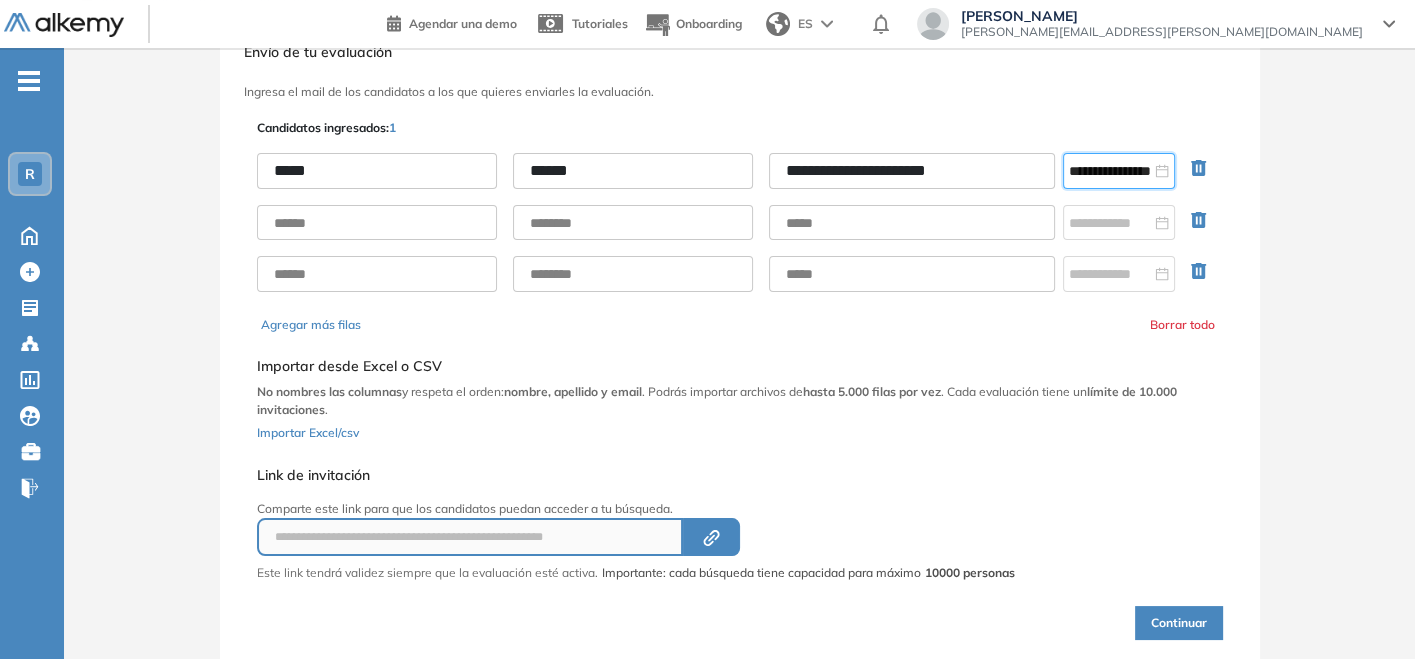scroll, scrollTop: 18, scrollLeft: 0, axis: vertical 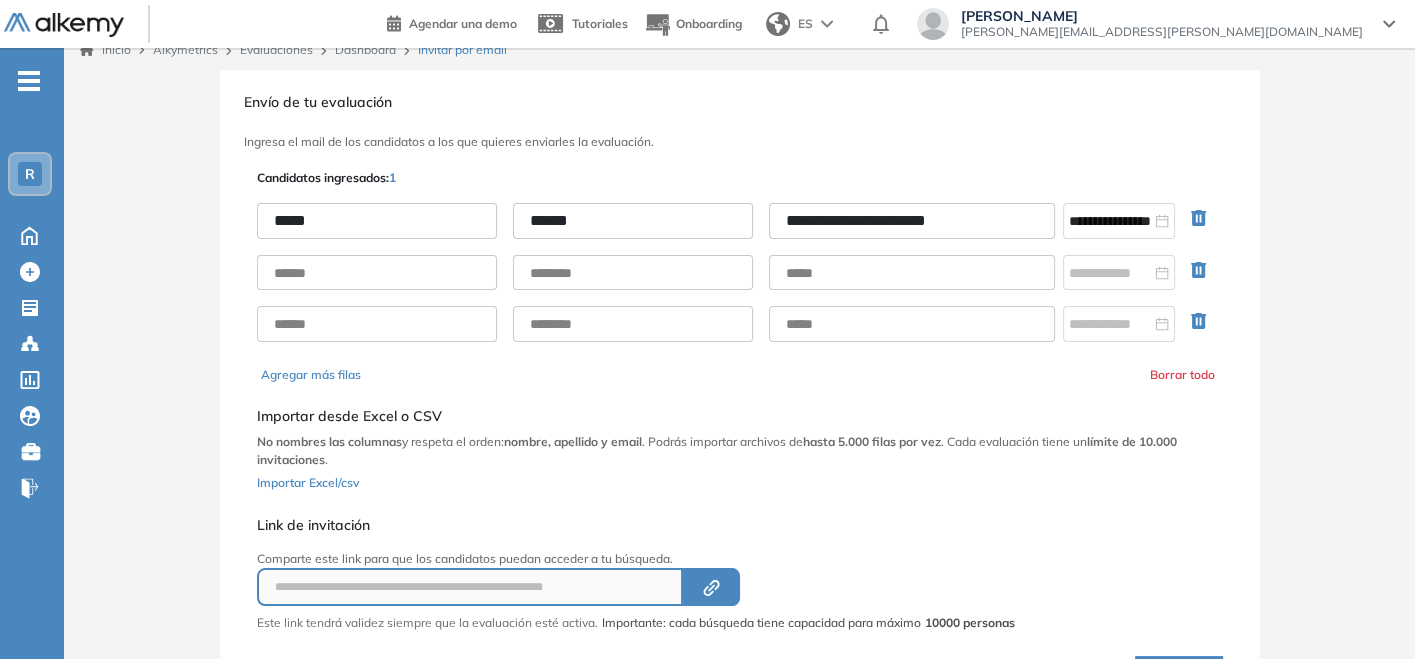 drag, startPoint x: 1013, startPoint y: 218, endPoint x: 743, endPoint y: 231, distance: 270.31277 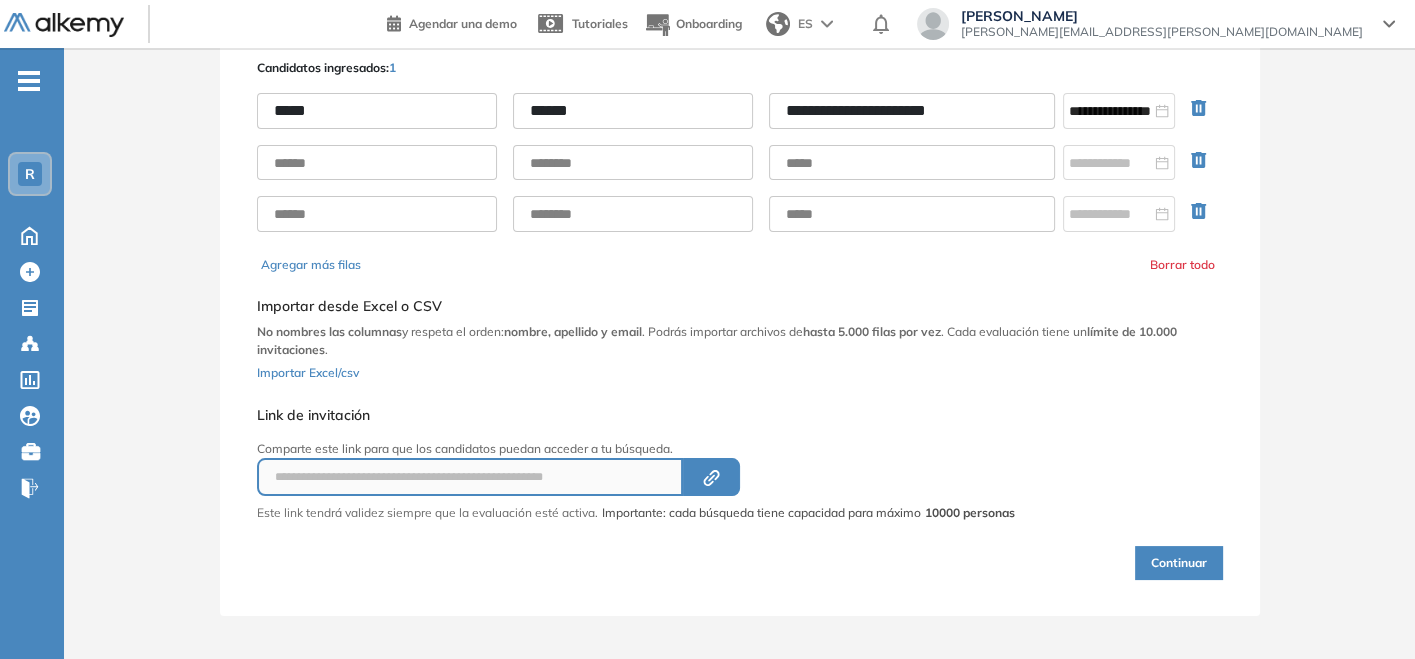 scroll, scrollTop: 129, scrollLeft: 0, axis: vertical 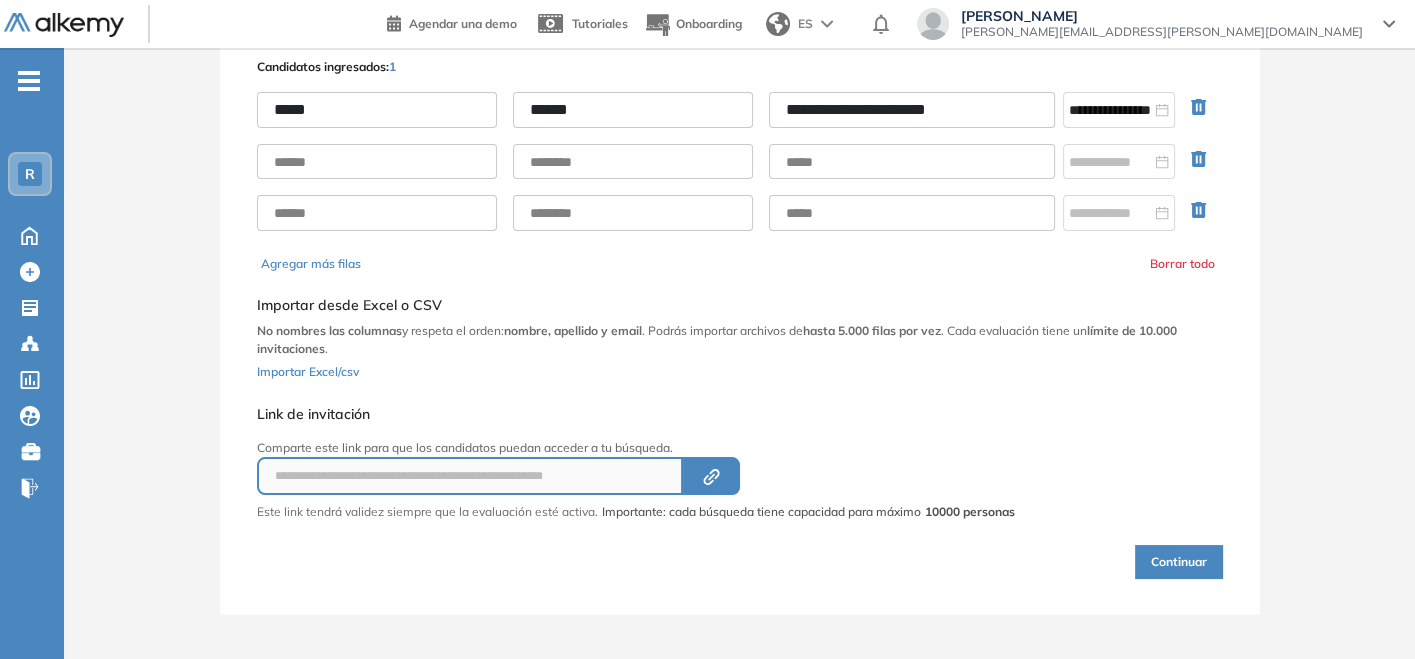 click on "Continuar" at bounding box center (1179, 562) 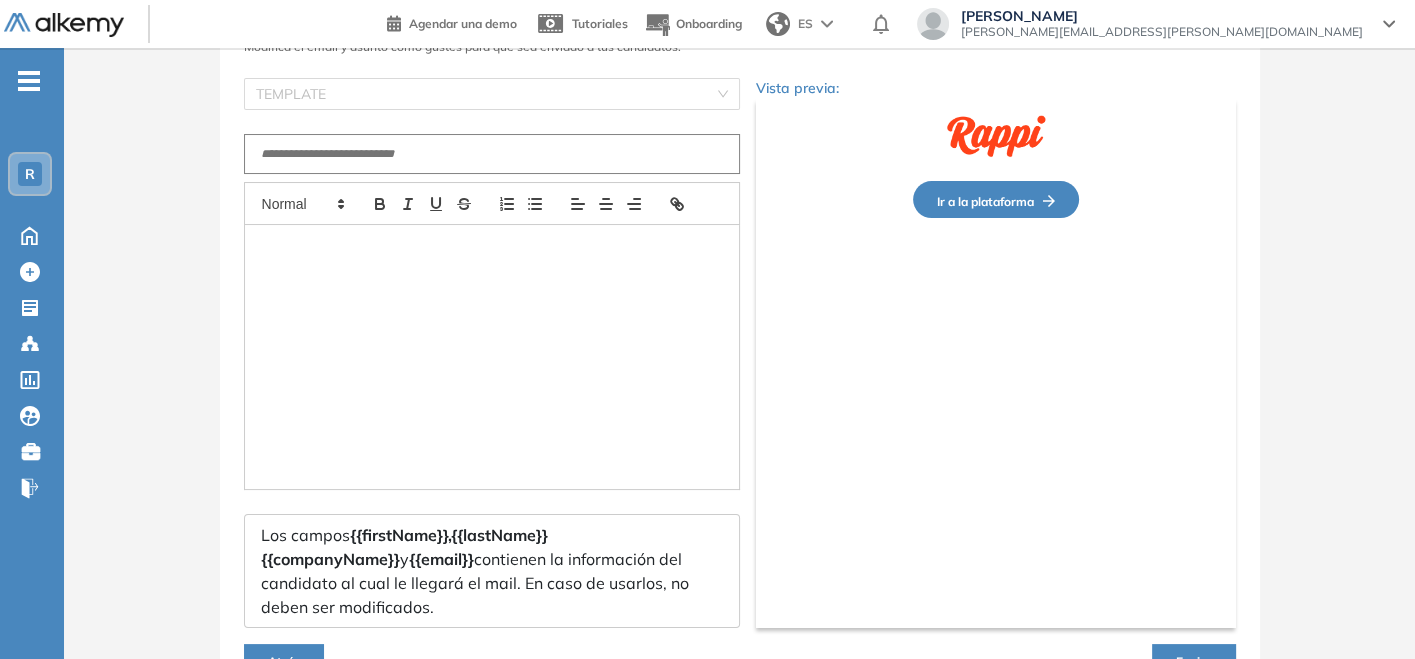 type on "**********" 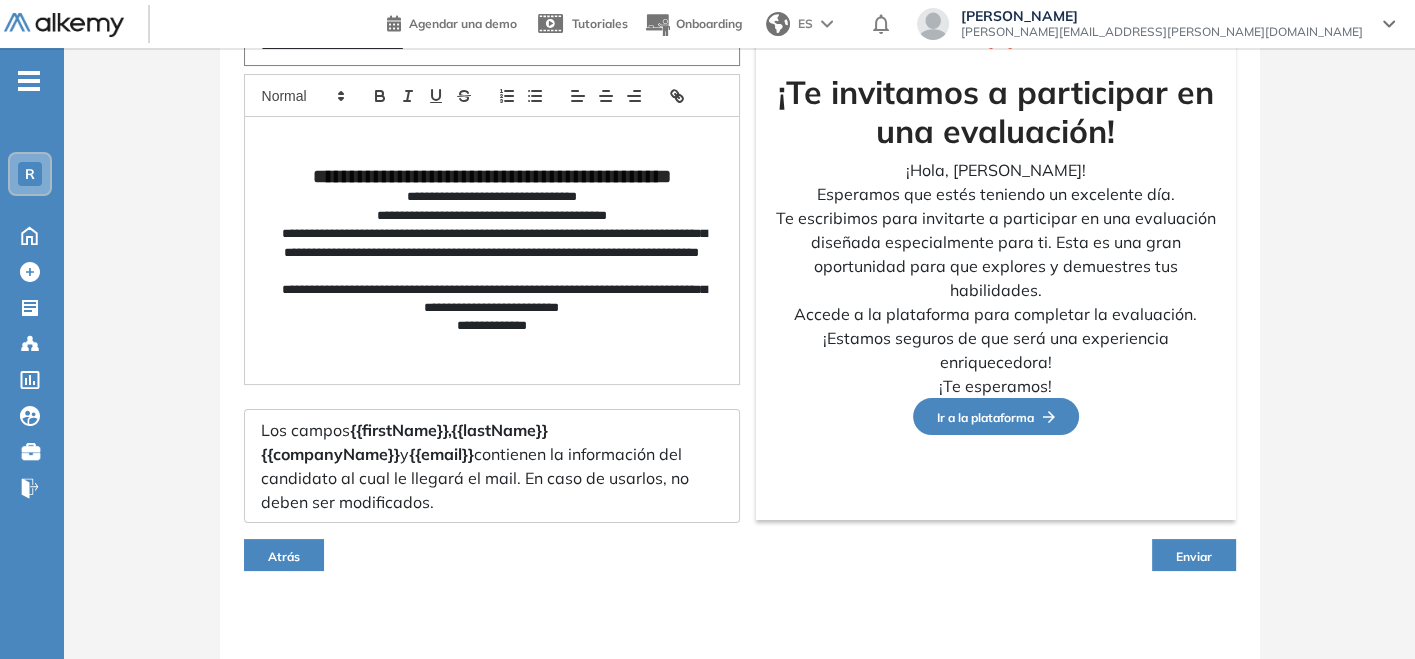 scroll, scrollTop: 242, scrollLeft: 0, axis: vertical 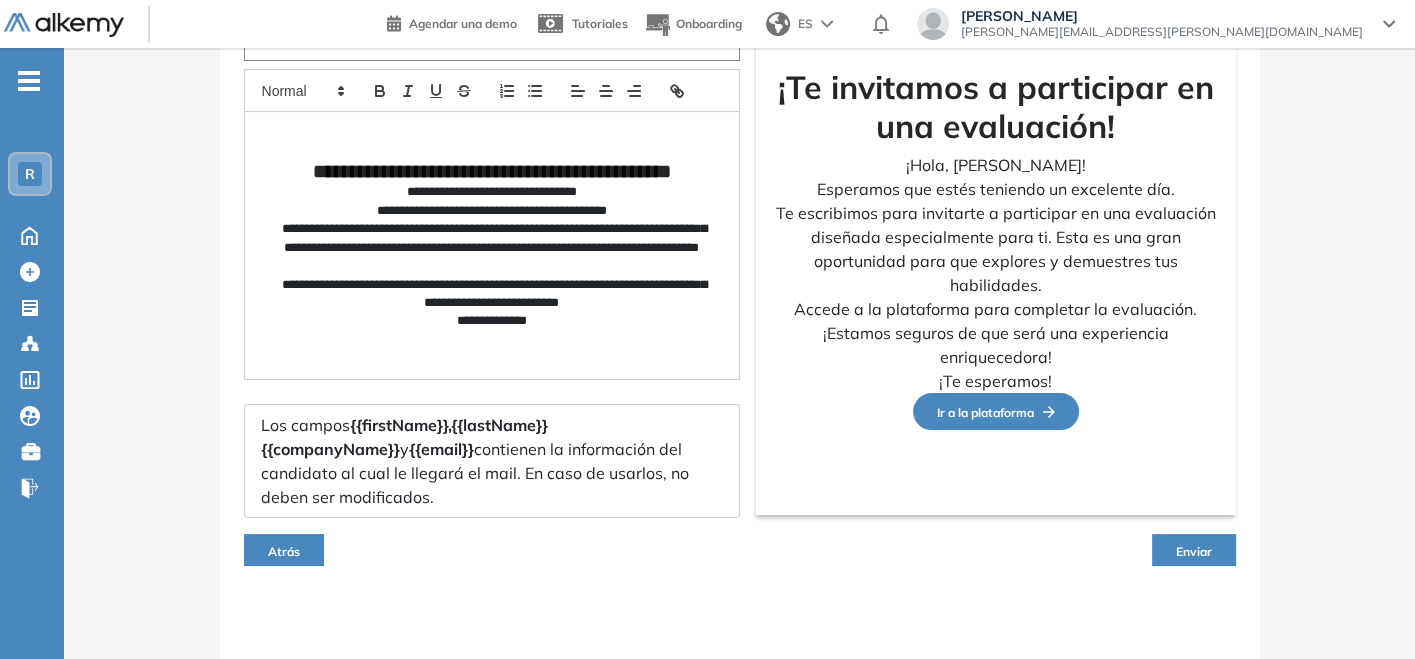 click on "Enviar" at bounding box center [1194, 551] 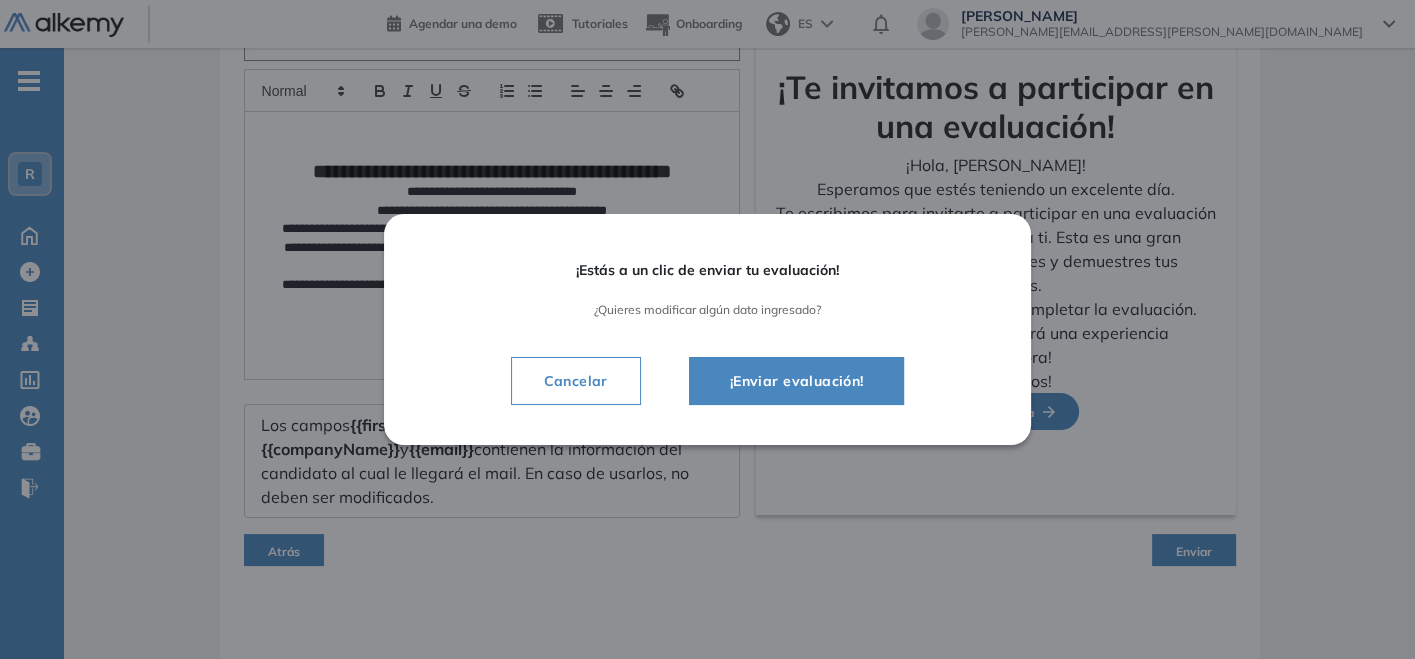 click on "¡Enviar evaluación!" at bounding box center [797, 381] 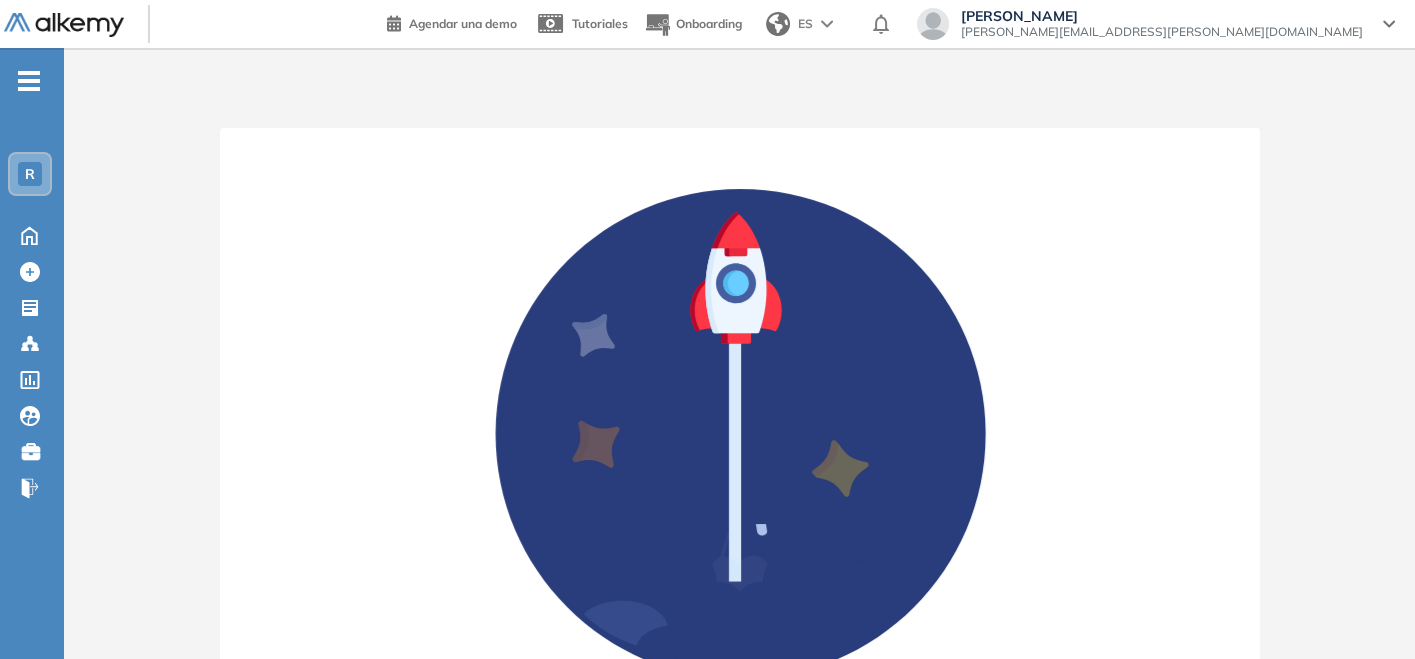scroll, scrollTop: 0, scrollLeft: 0, axis: both 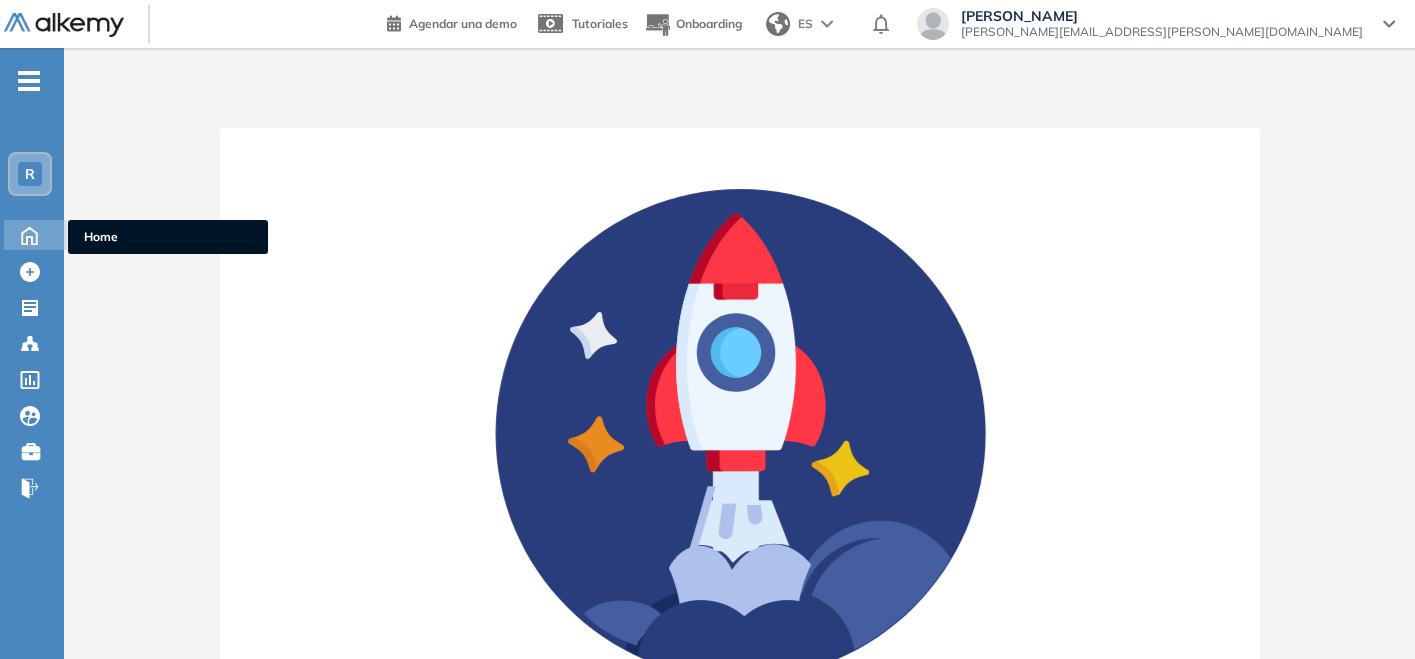 click 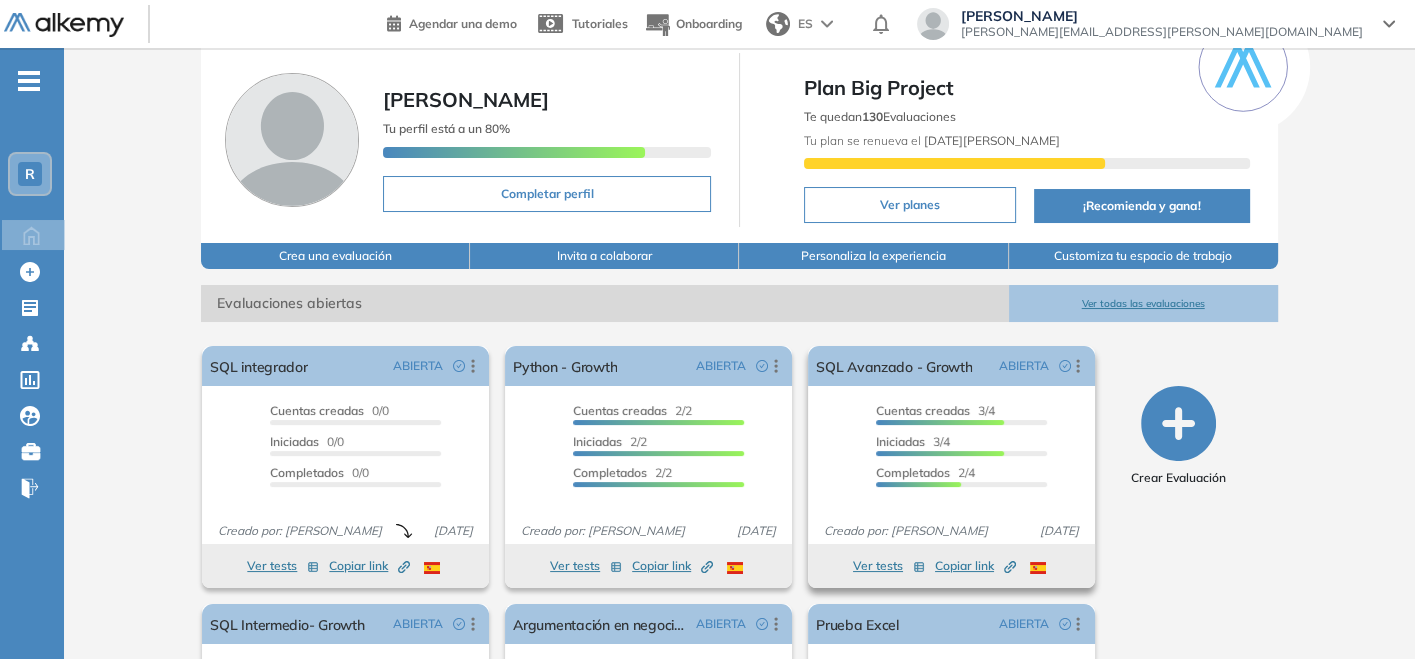 scroll, scrollTop: 111, scrollLeft: 0, axis: vertical 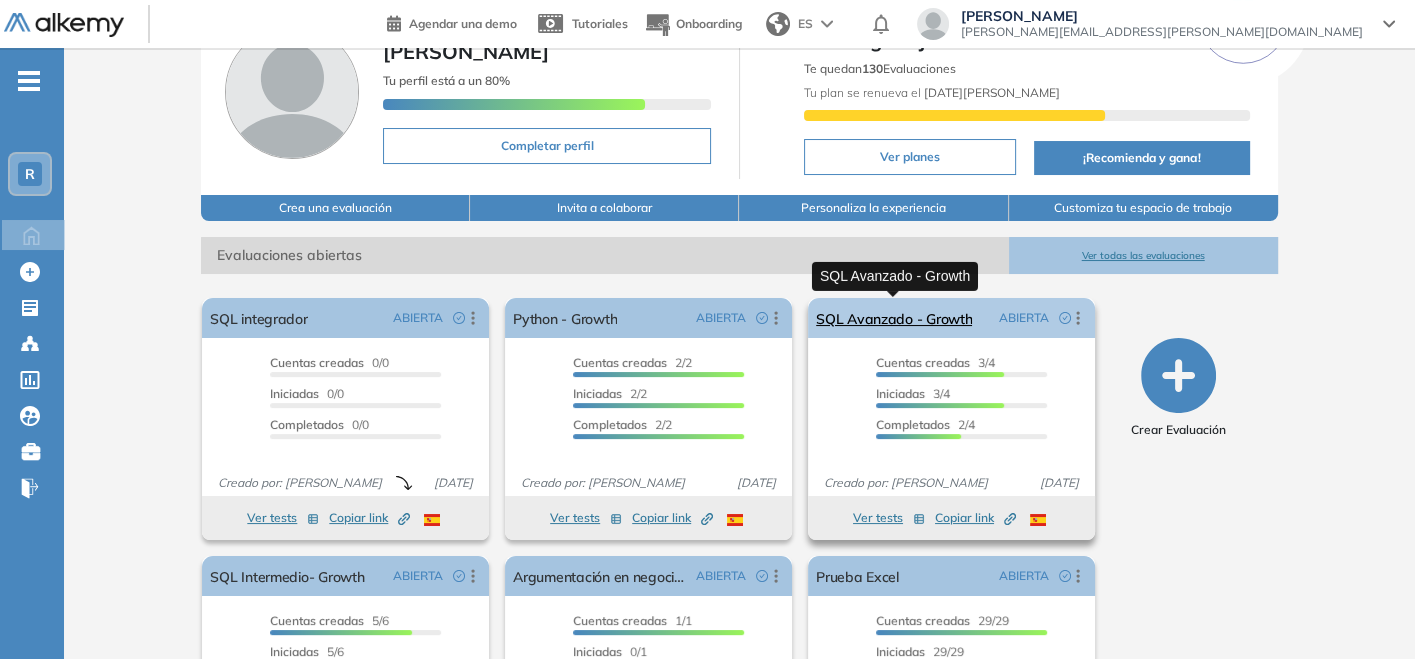 click on "SQL Avanzado - Growth" at bounding box center [894, 318] 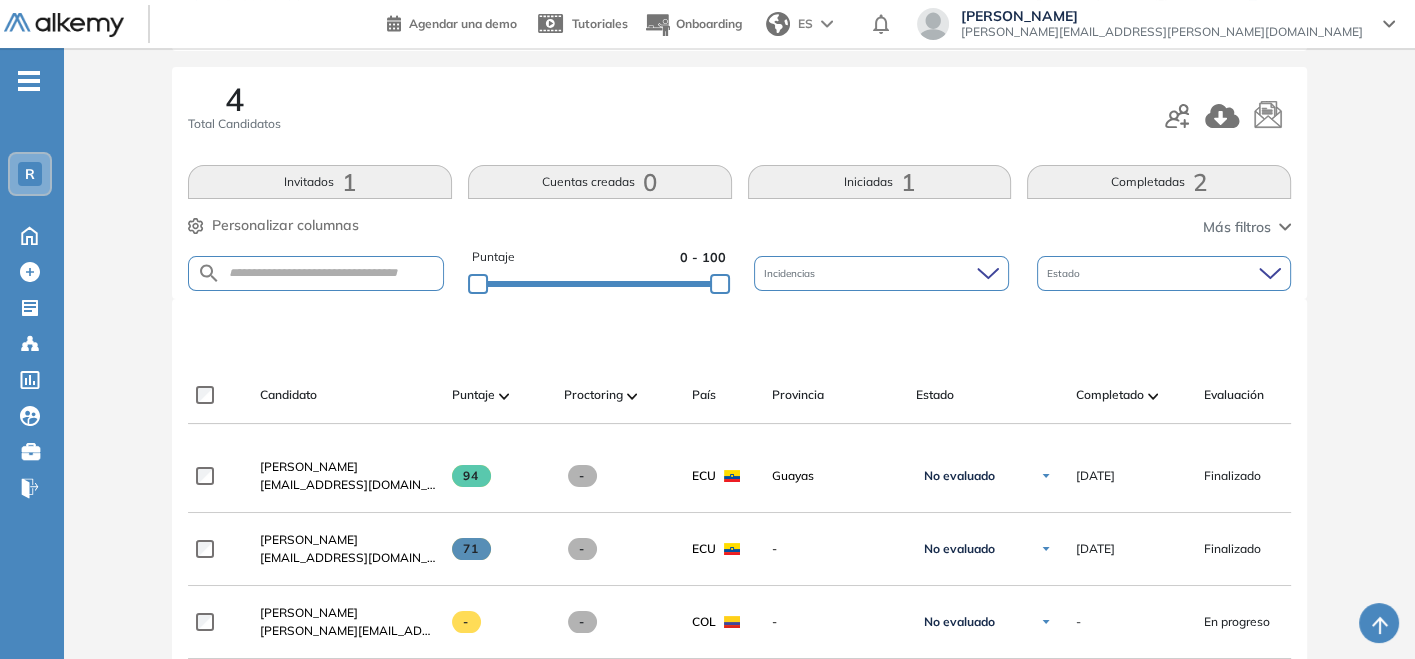 scroll, scrollTop: 445, scrollLeft: 0, axis: vertical 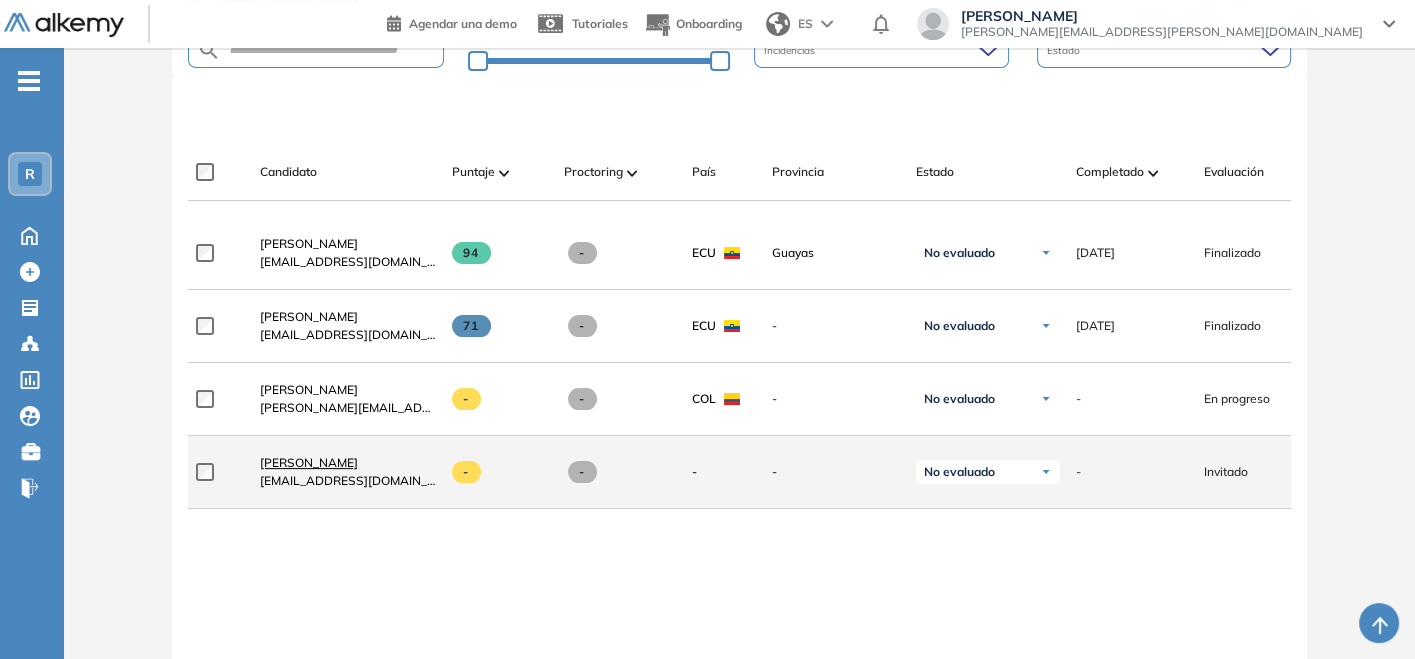 click on "Pablo Erazo" at bounding box center [309, 462] 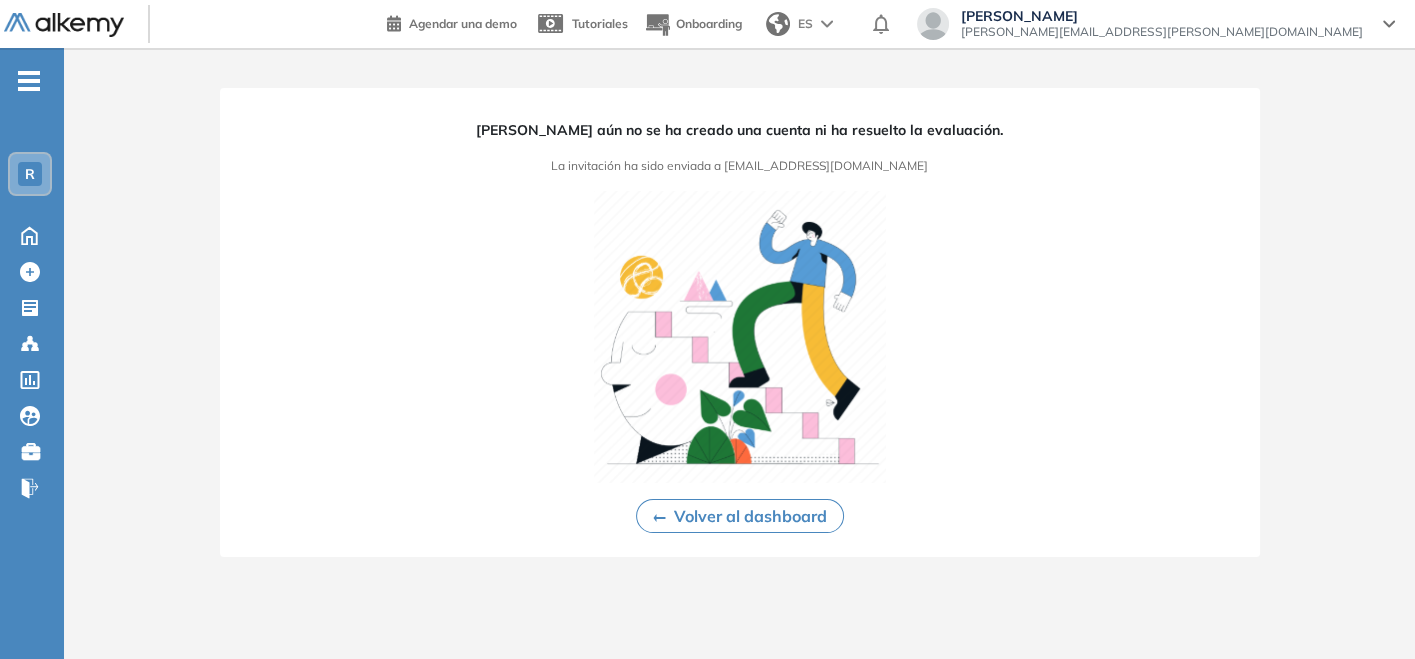 scroll, scrollTop: 0, scrollLeft: 0, axis: both 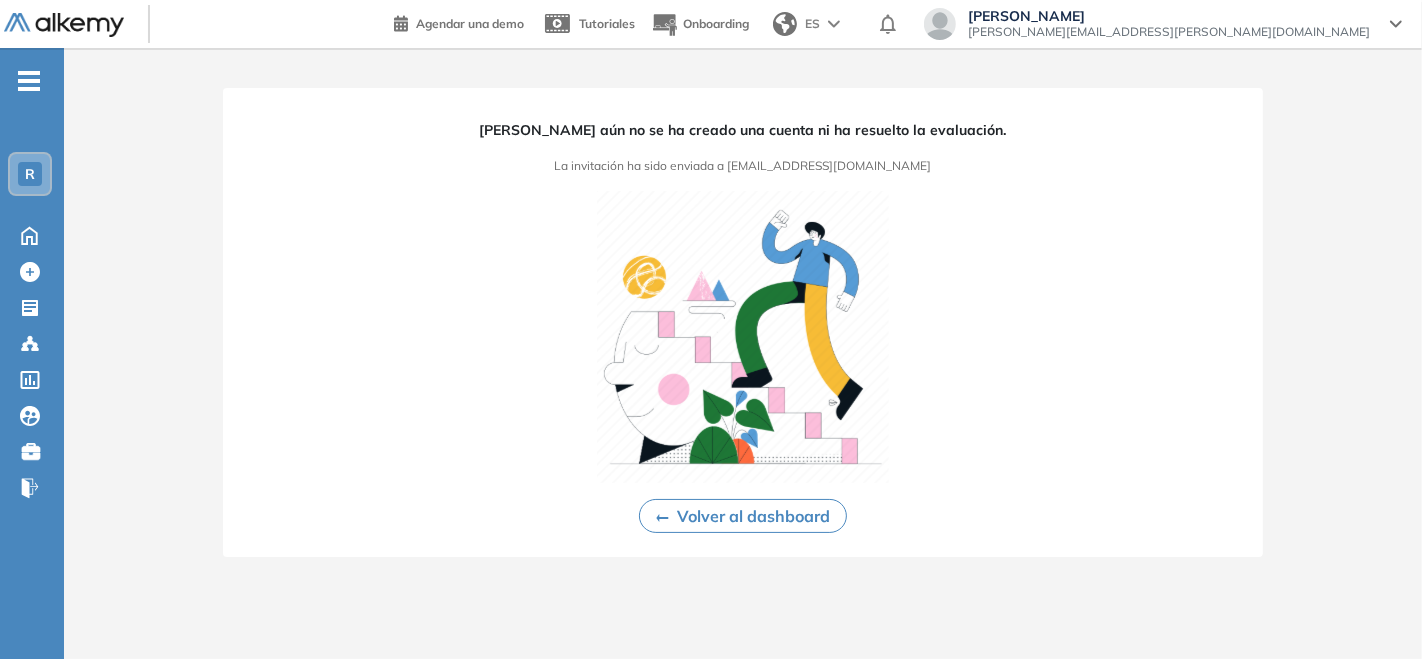 click on "Volver al dashboard" at bounding box center (743, 516) 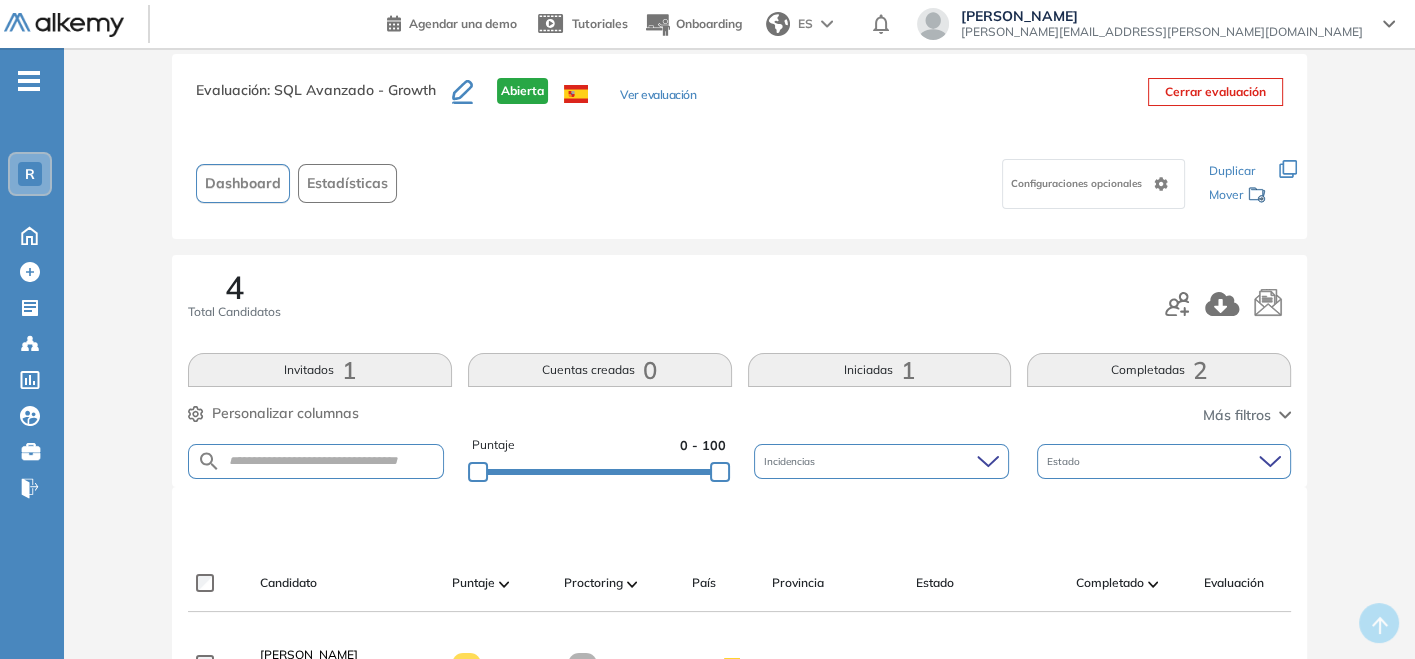 scroll, scrollTop: 0, scrollLeft: 0, axis: both 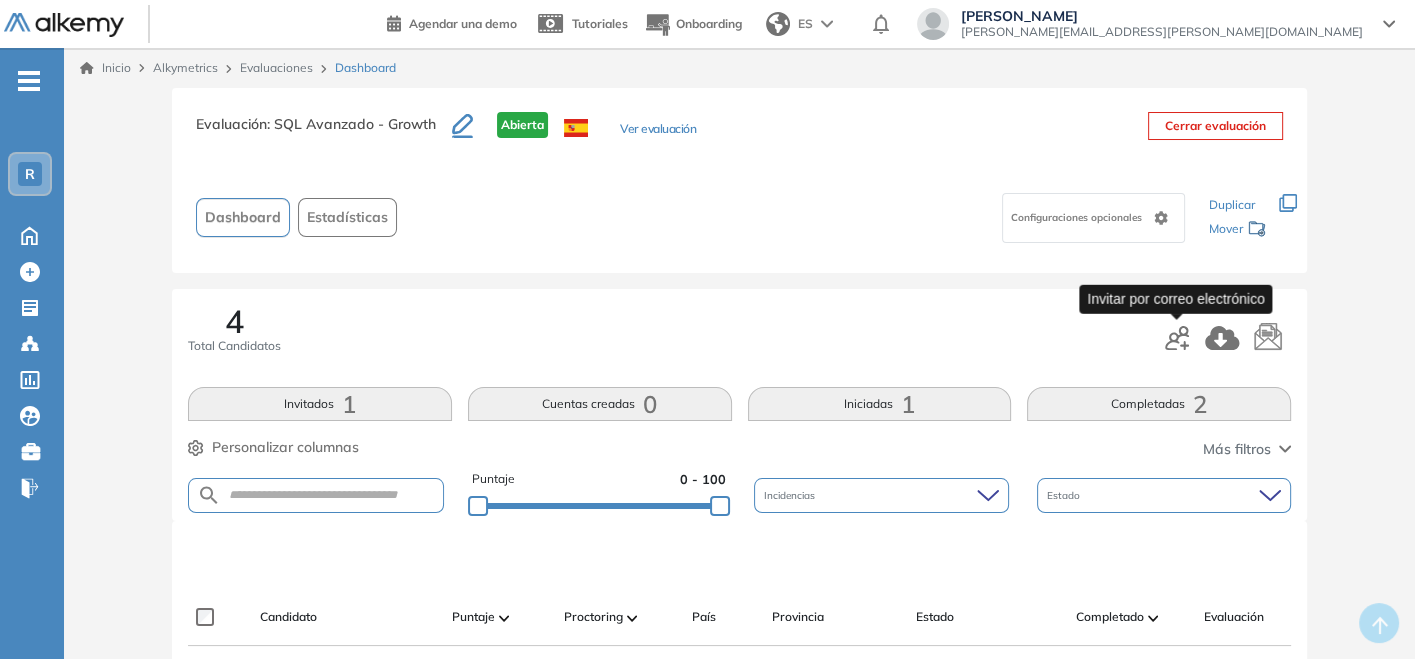 click 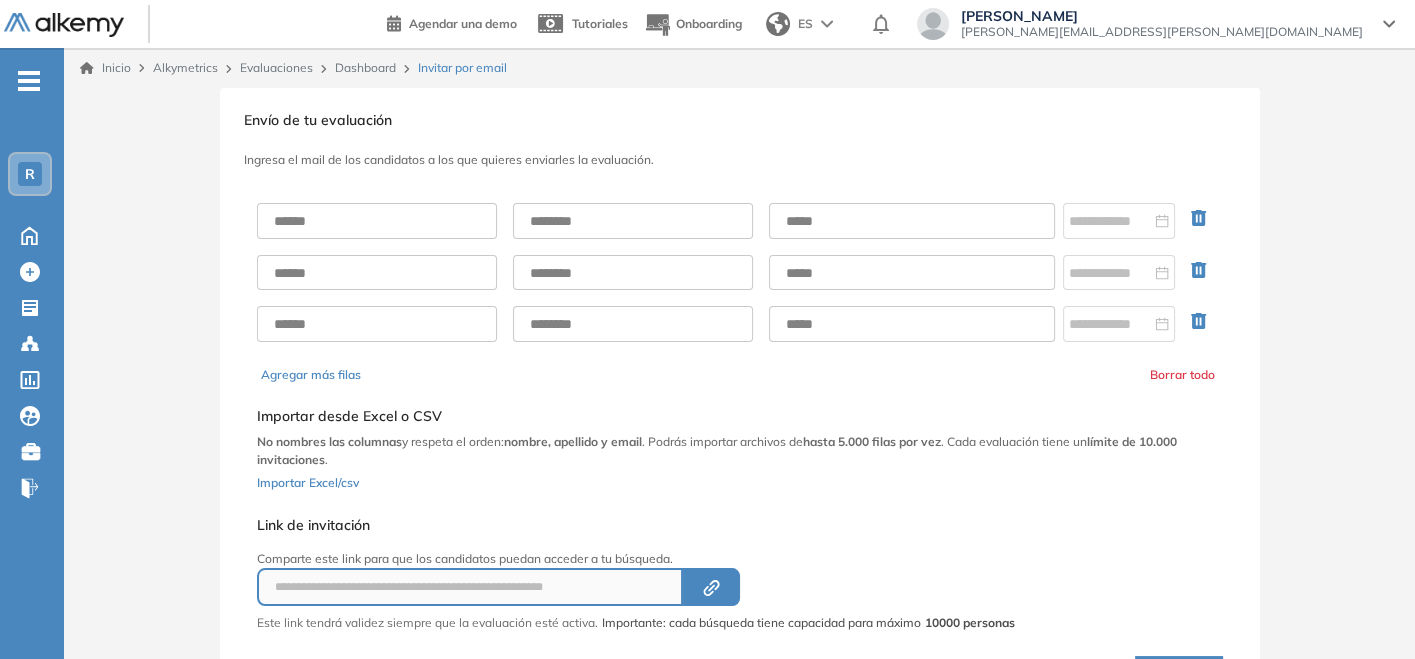 scroll, scrollTop: 111, scrollLeft: 0, axis: vertical 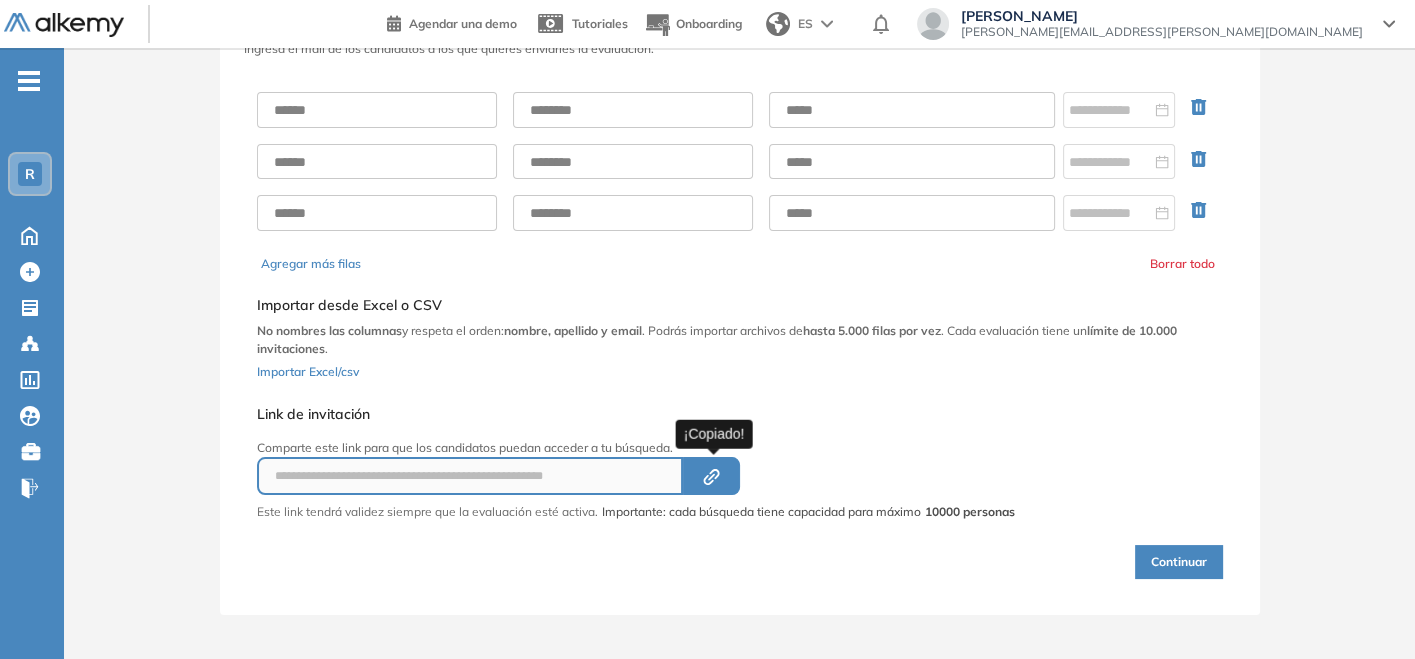 click on "Created by potrace 1.16, written by [PERSON_NAME] [DATE]-[DATE]" 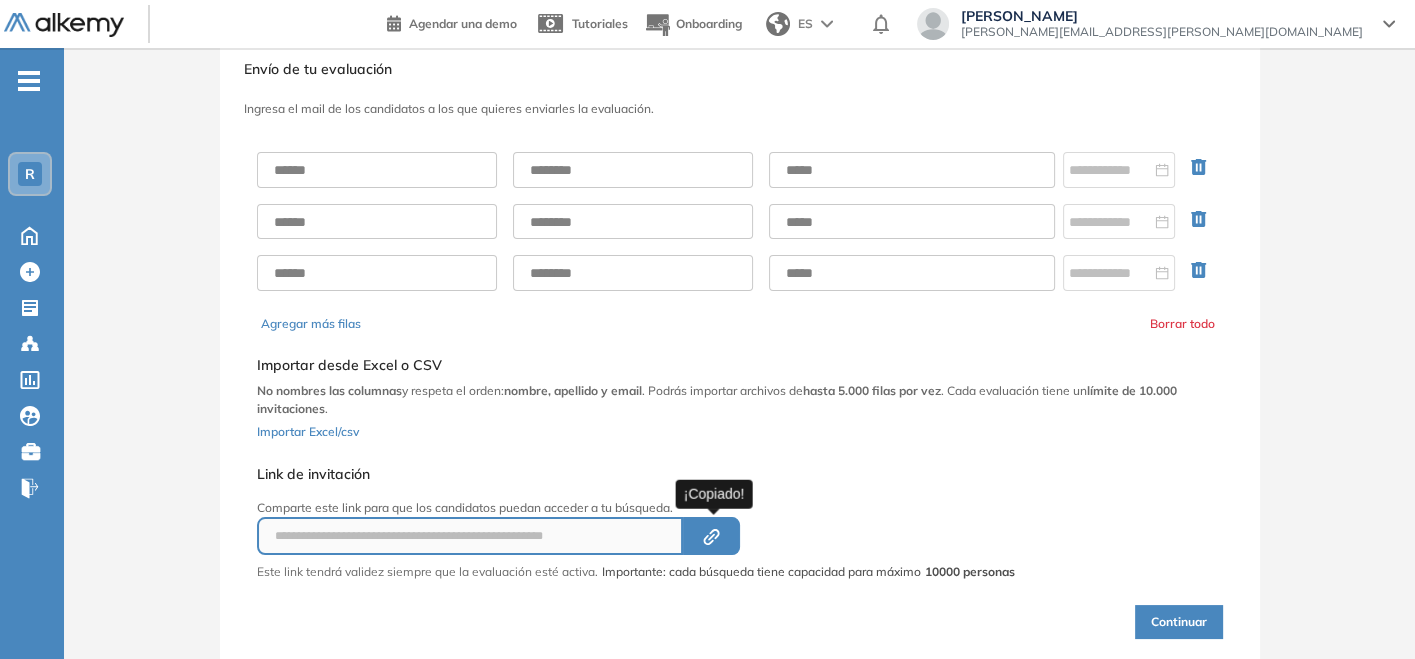 scroll, scrollTop: 0, scrollLeft: 0, axis: both 